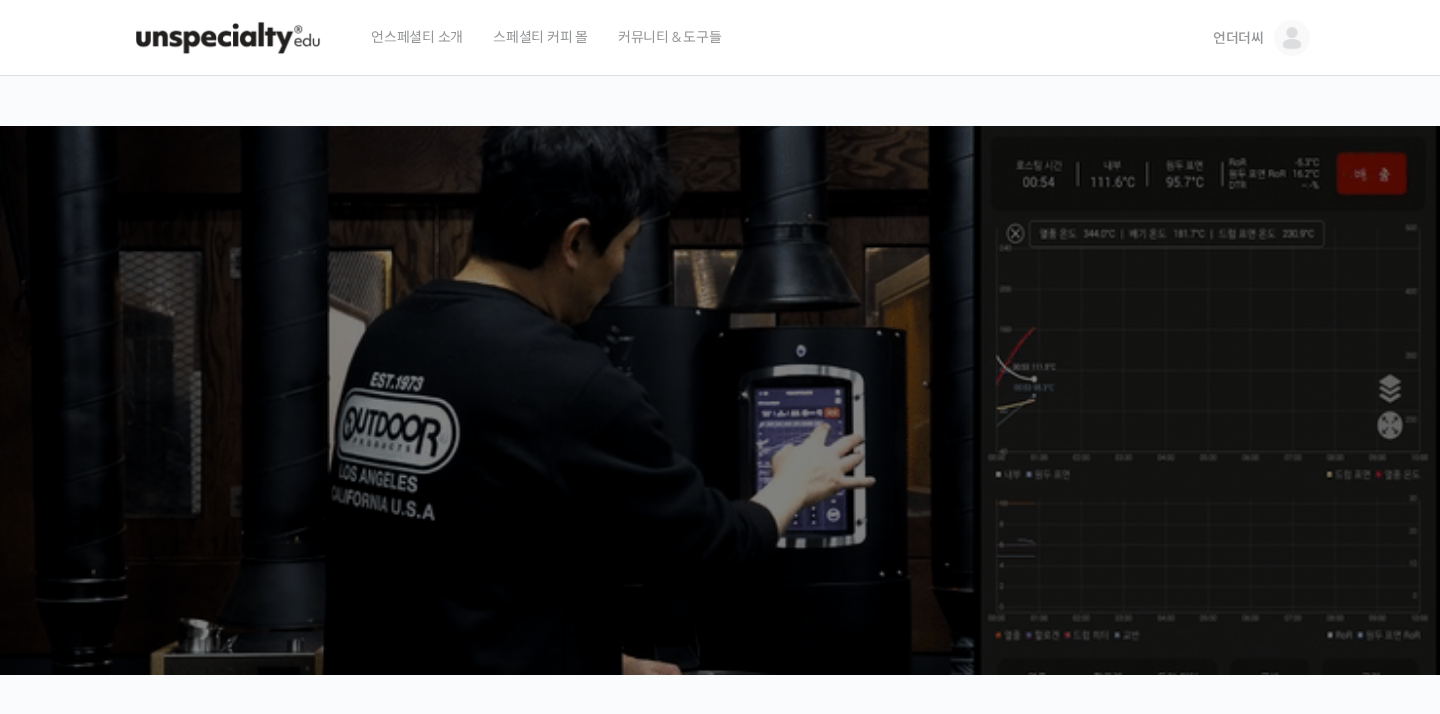 scroll, scrollTop: 0, scrollLeft: 0, axis: both 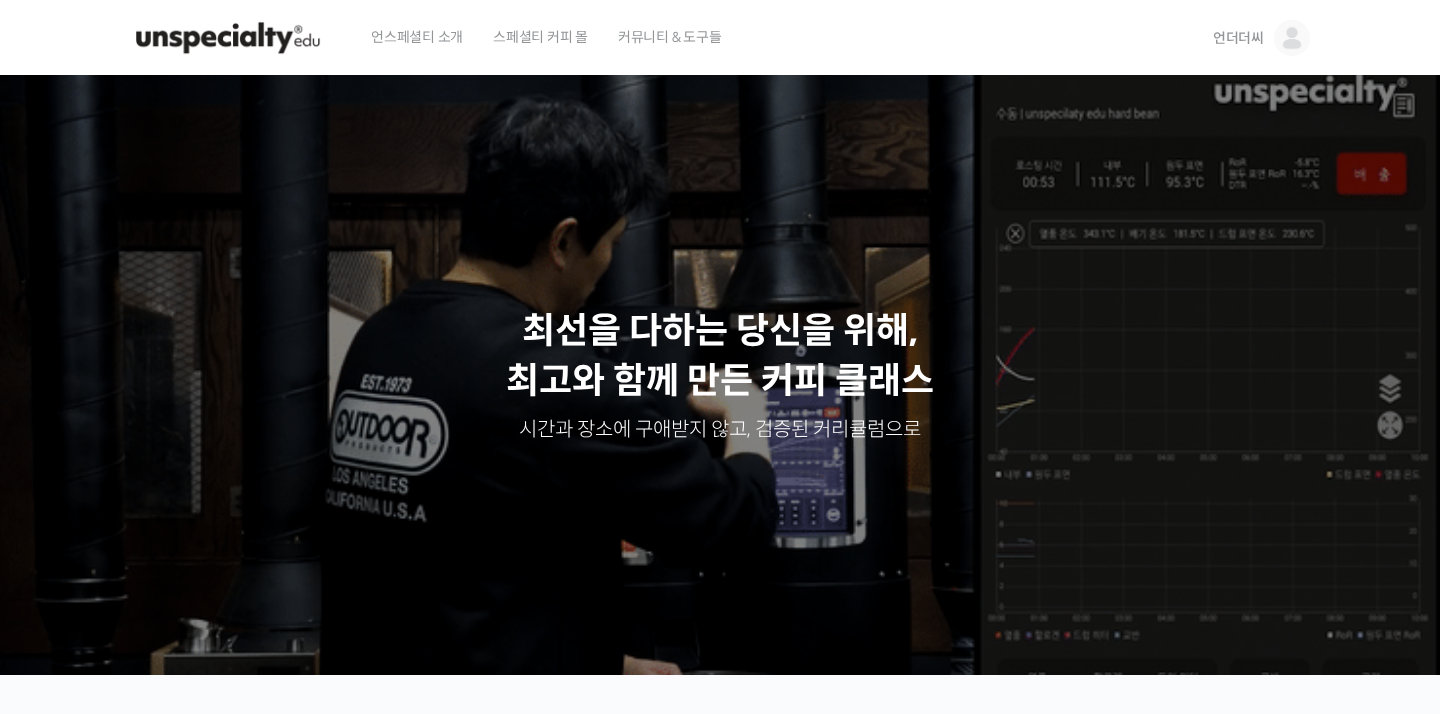 click on "언더더씨" at bounding box center (1238, 38) 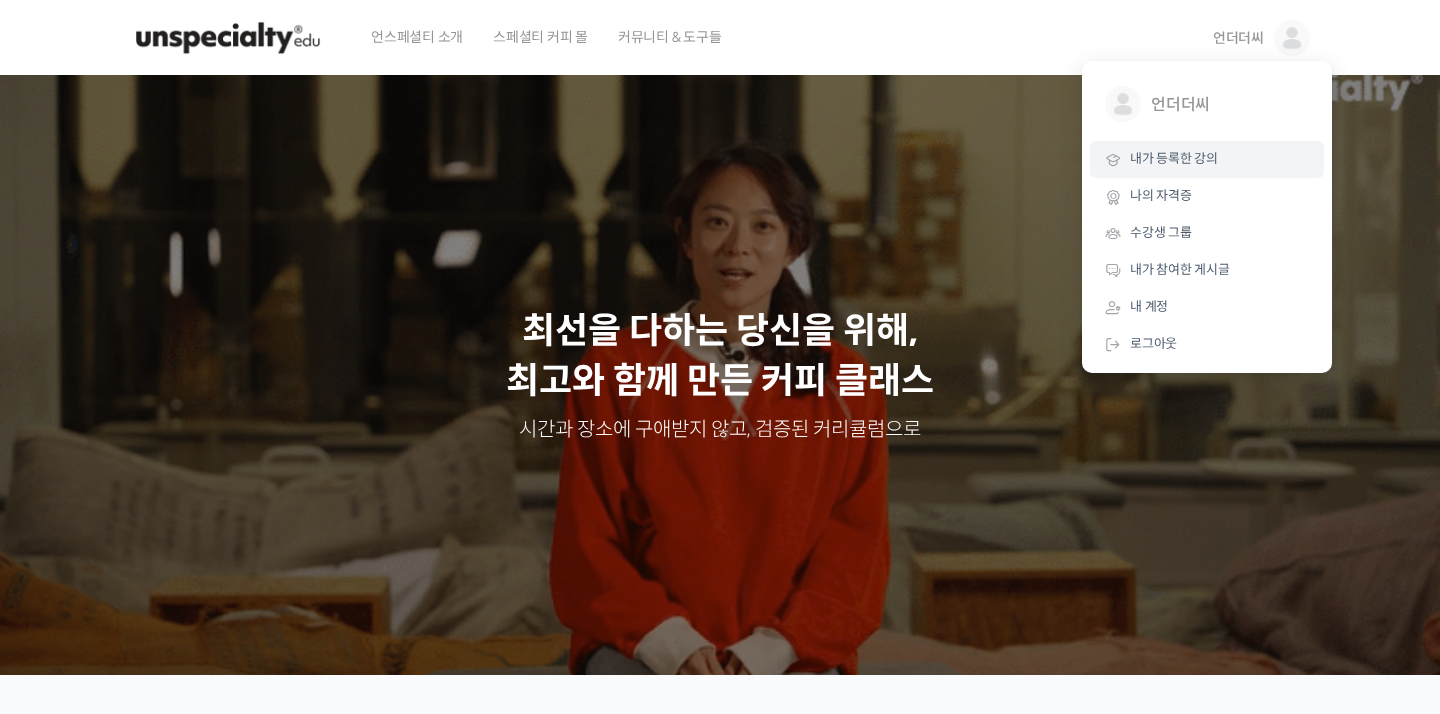 click on "내가 등록한 강의" at bounding box center [1174, 158] 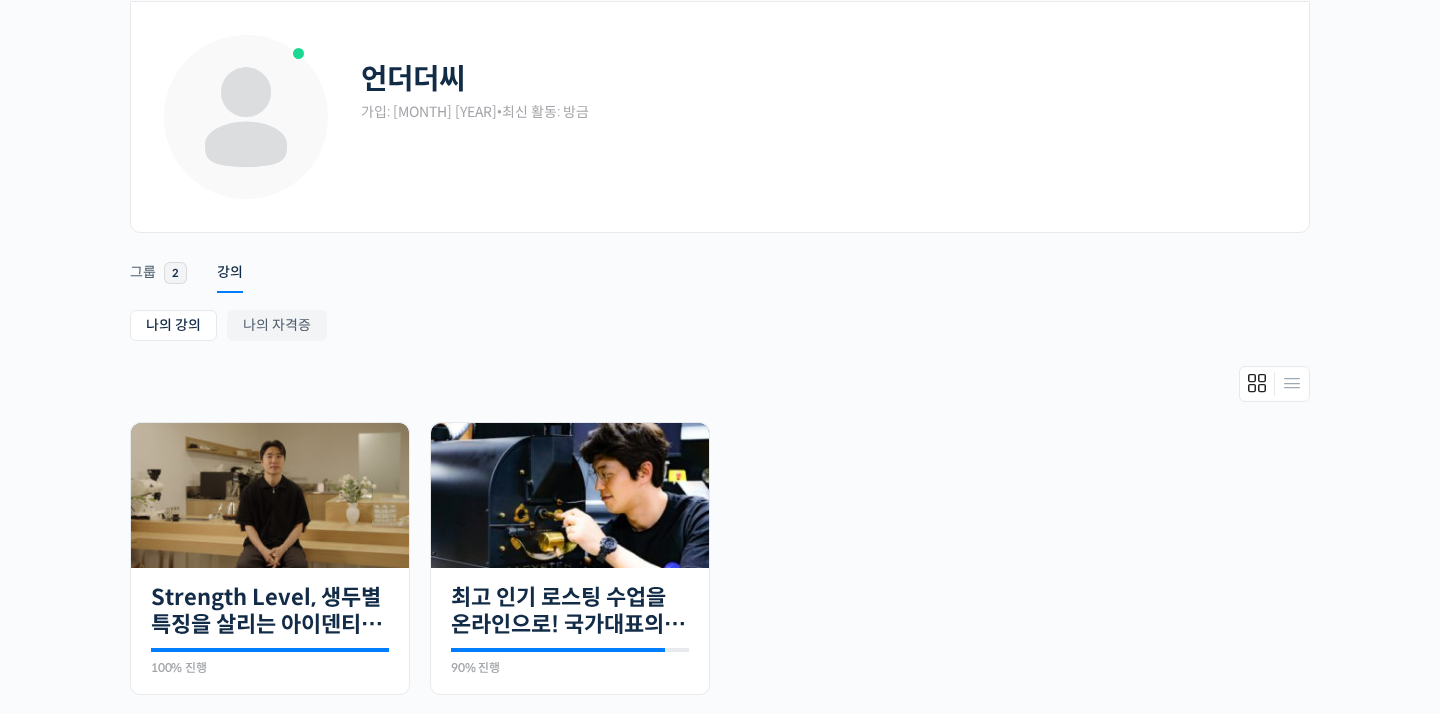 scroll, scrollTop: 164, scrollLeft: 0, axis: vertical 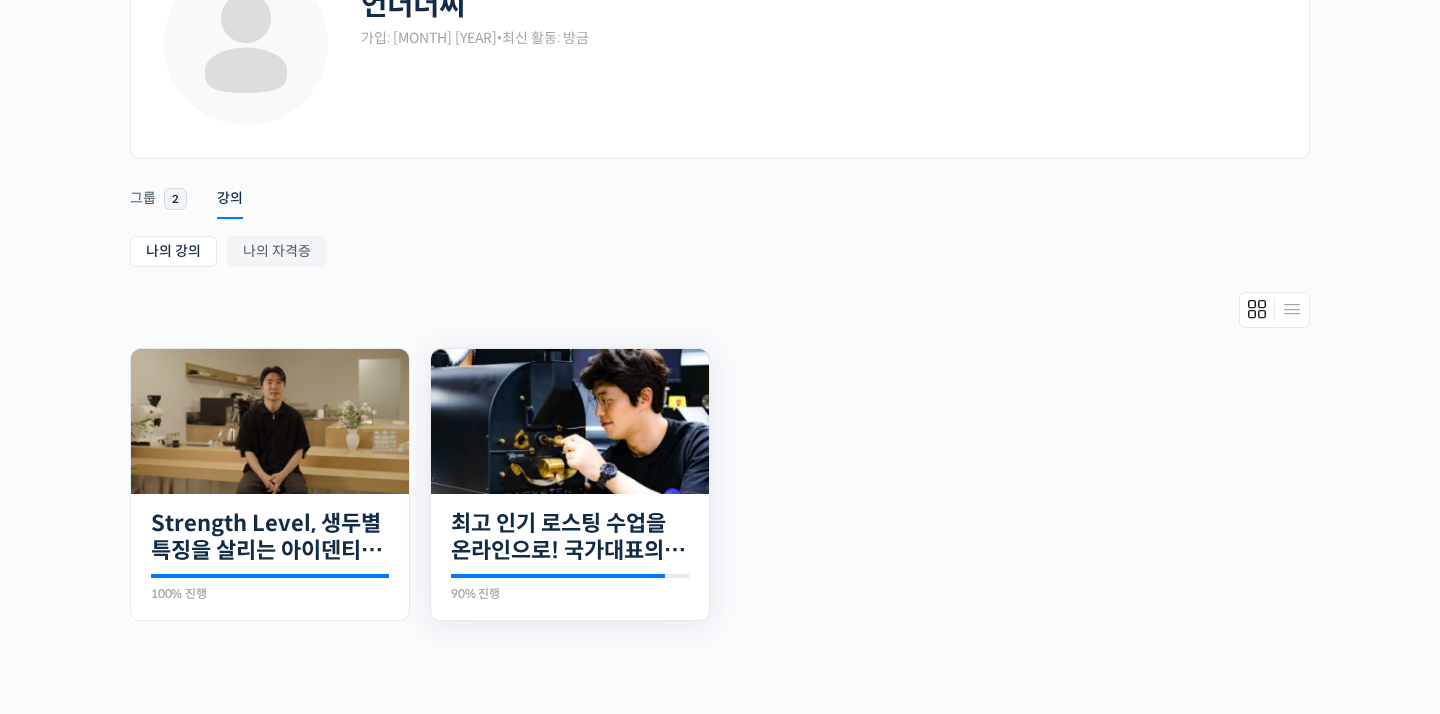 click at bounding box center (570, 421) 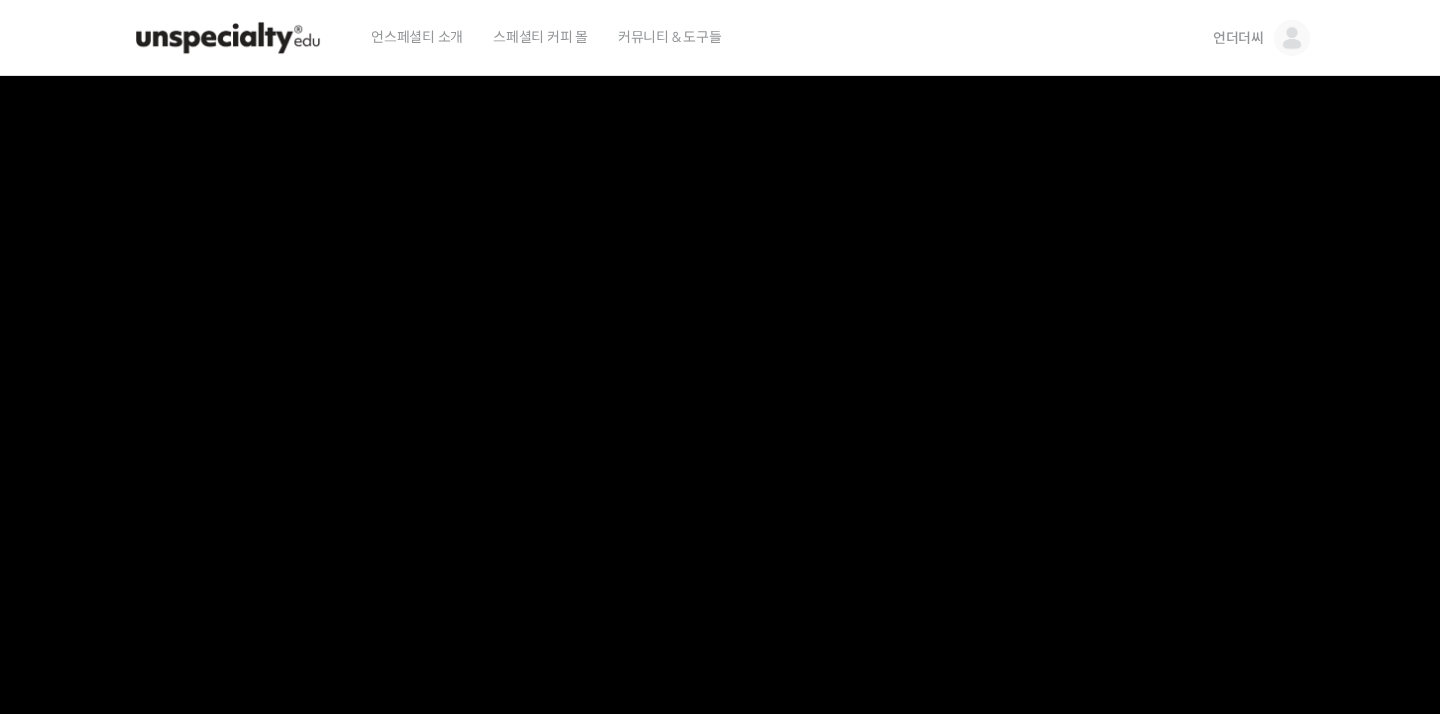 scroll, scrollTop: 0, scrollLeft: 0, axis: both 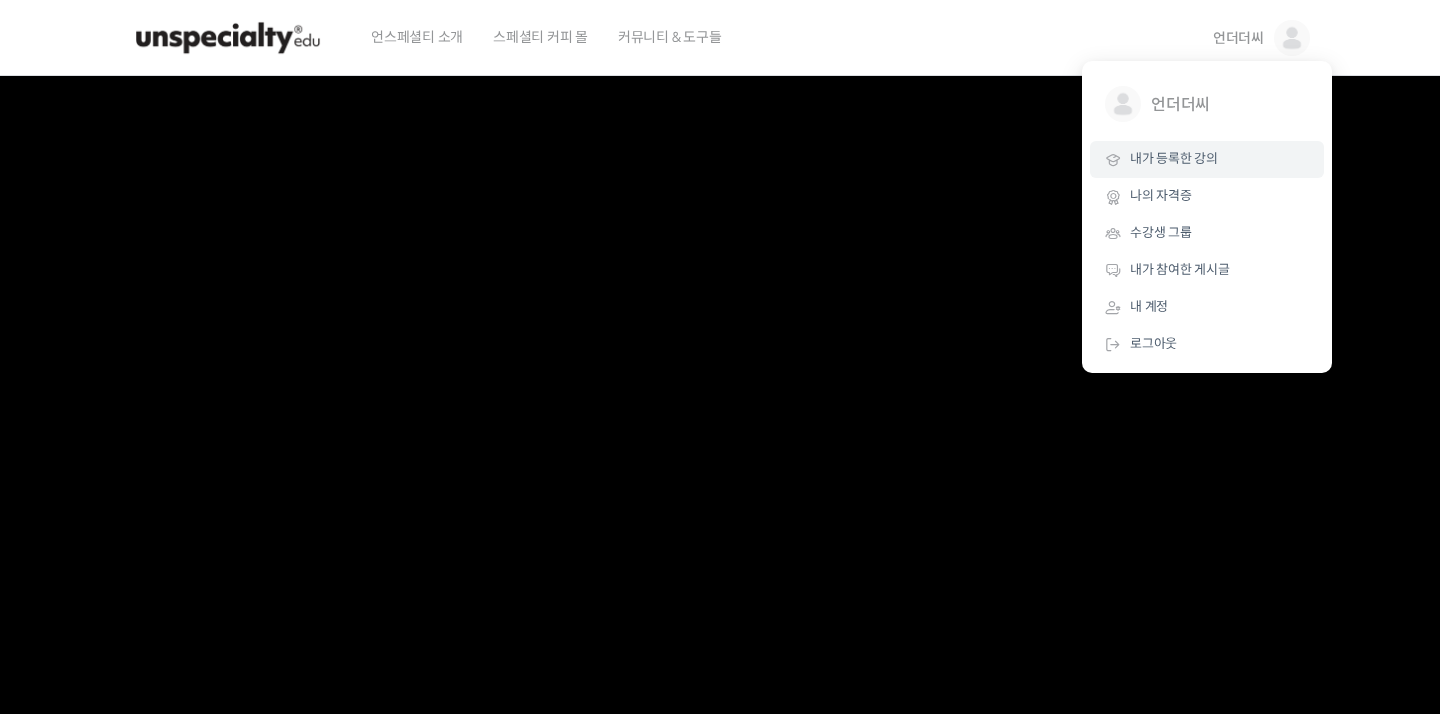 click on "내가 등록한 강의" at bounding box center [1174, 158] 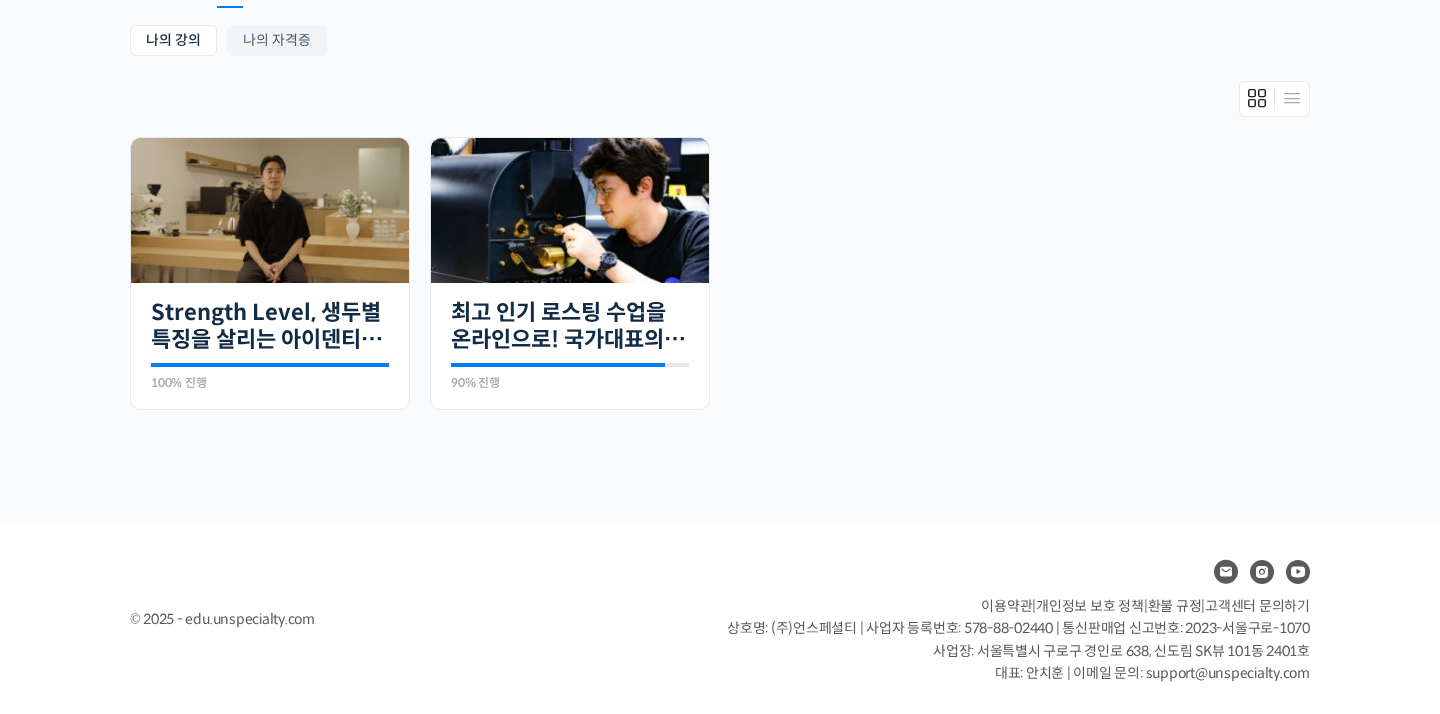 scroll, scrollTop: 300, scrollLeft: 0, axis: vertical 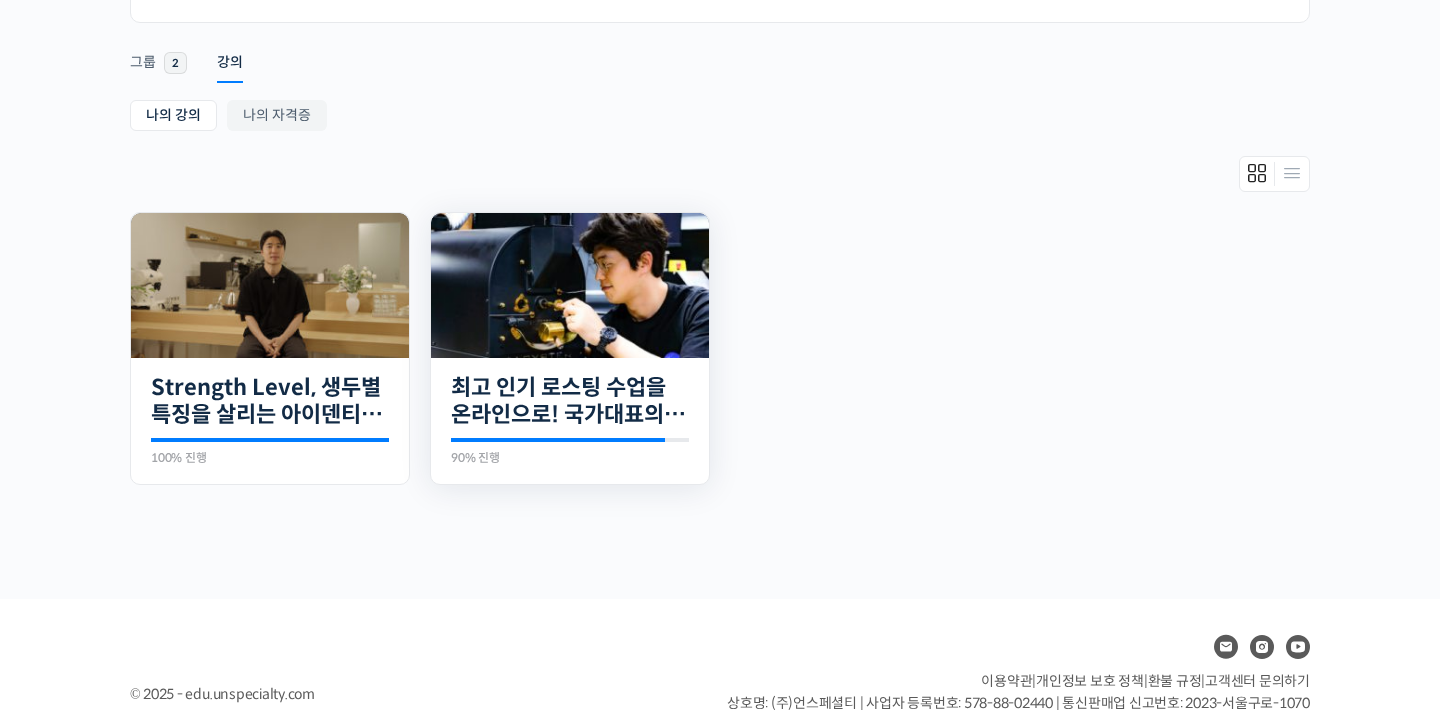 click at bounding box center (570, 285) 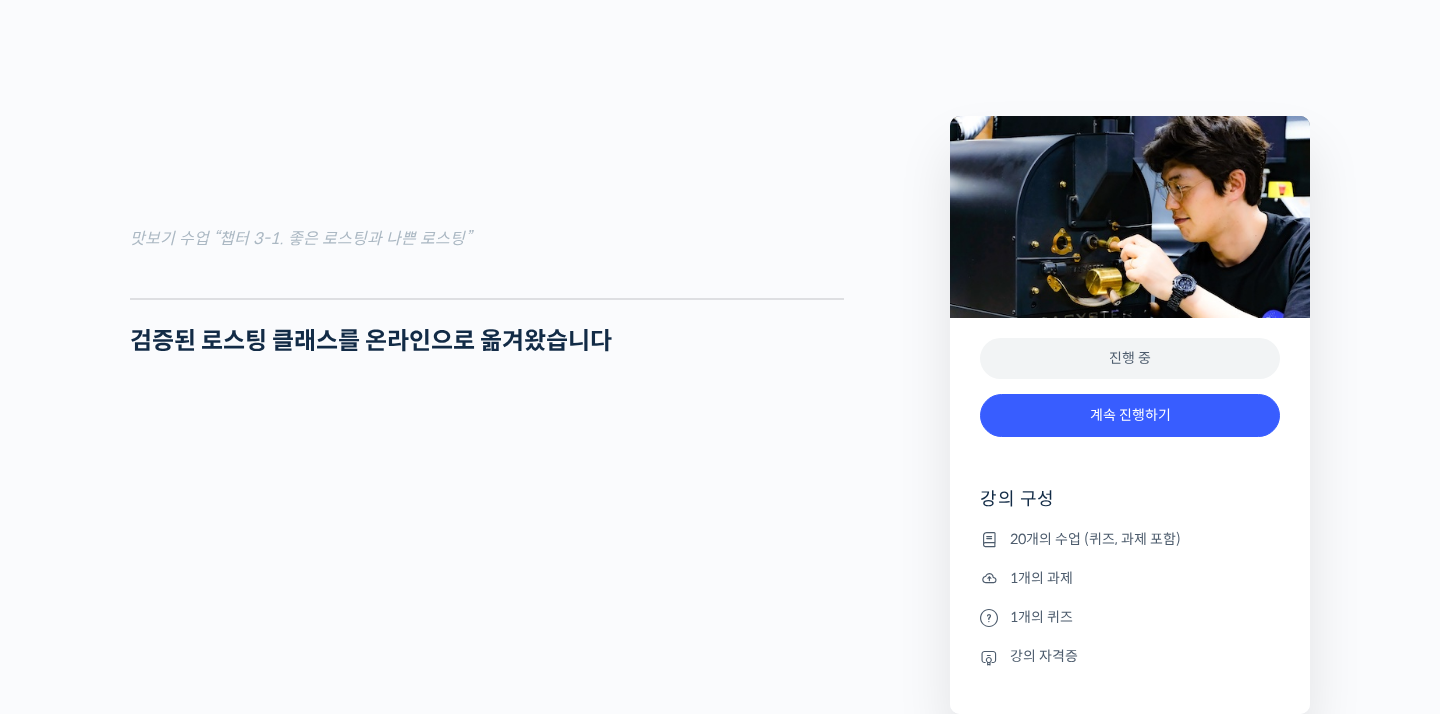 scroll, scrollTop: 2949, scrollLeft: 0, axis: vertical 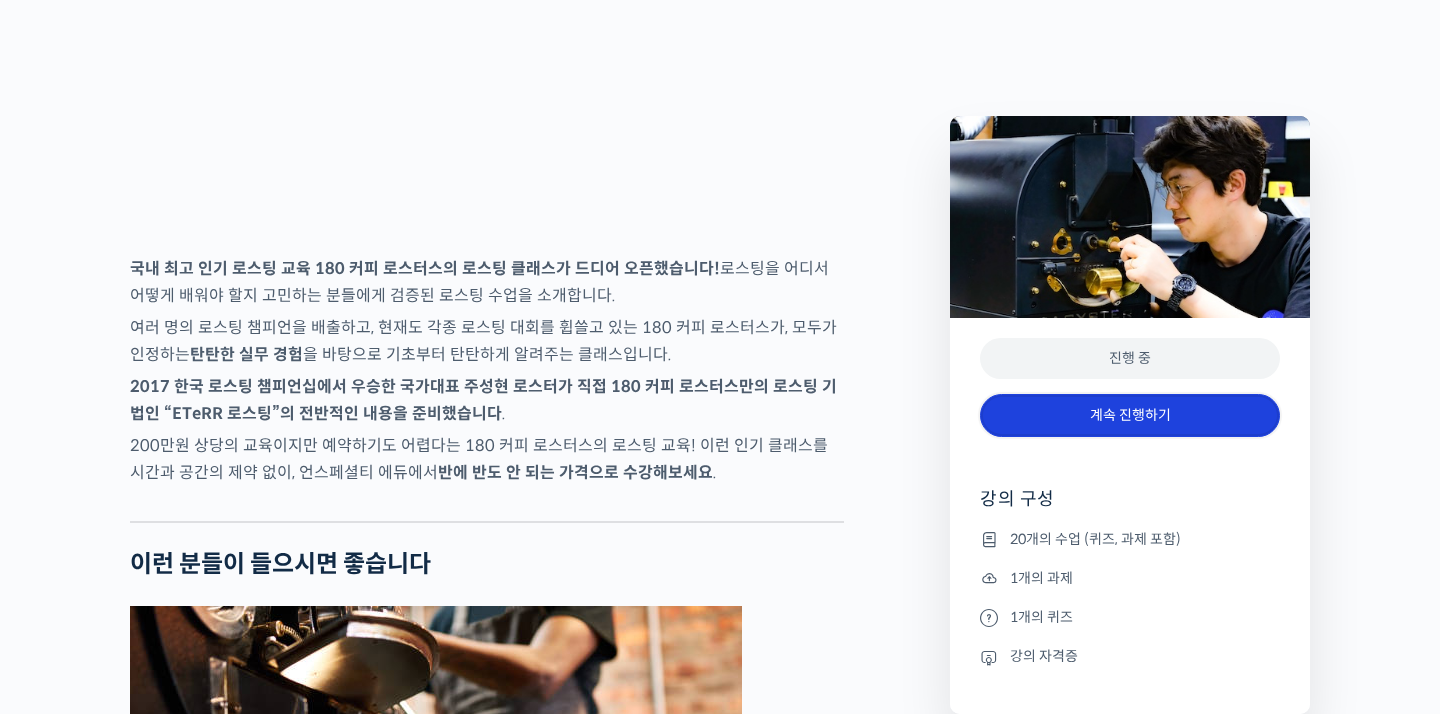 click on "계속 진행하기" at bounding box center [1130, 415] 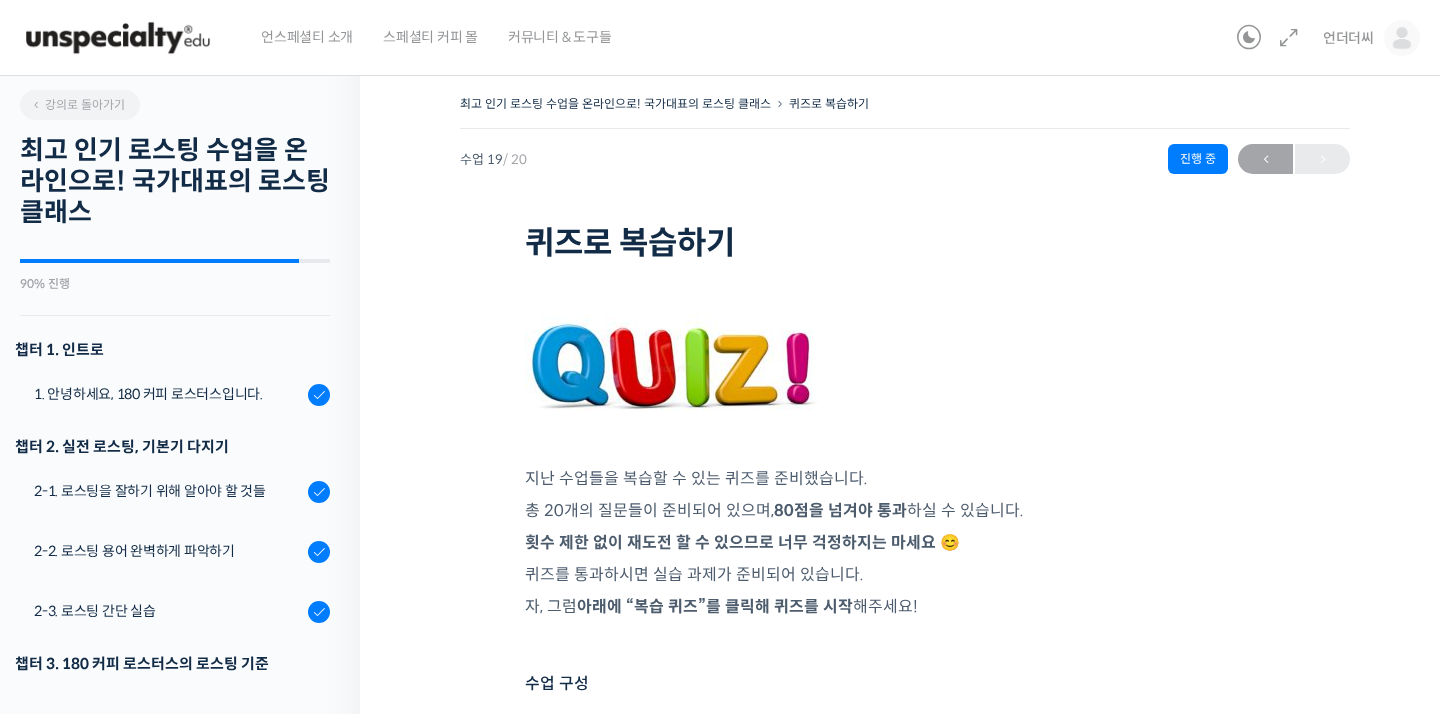scroll, scrollTop: 0, scrollLeft: 0, axis: both 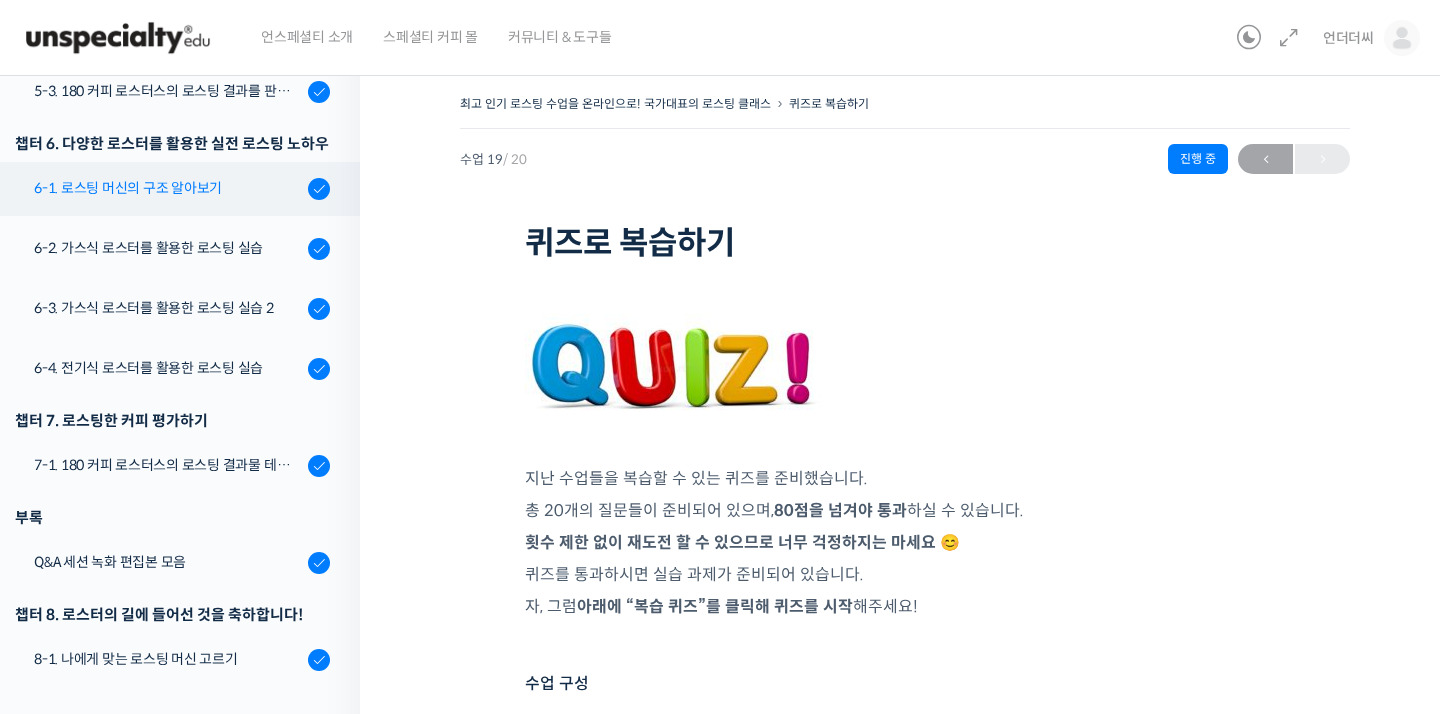 click on "6-1. 로스팅 머신의 구조 알아보기" at bounding box center (168, 188) 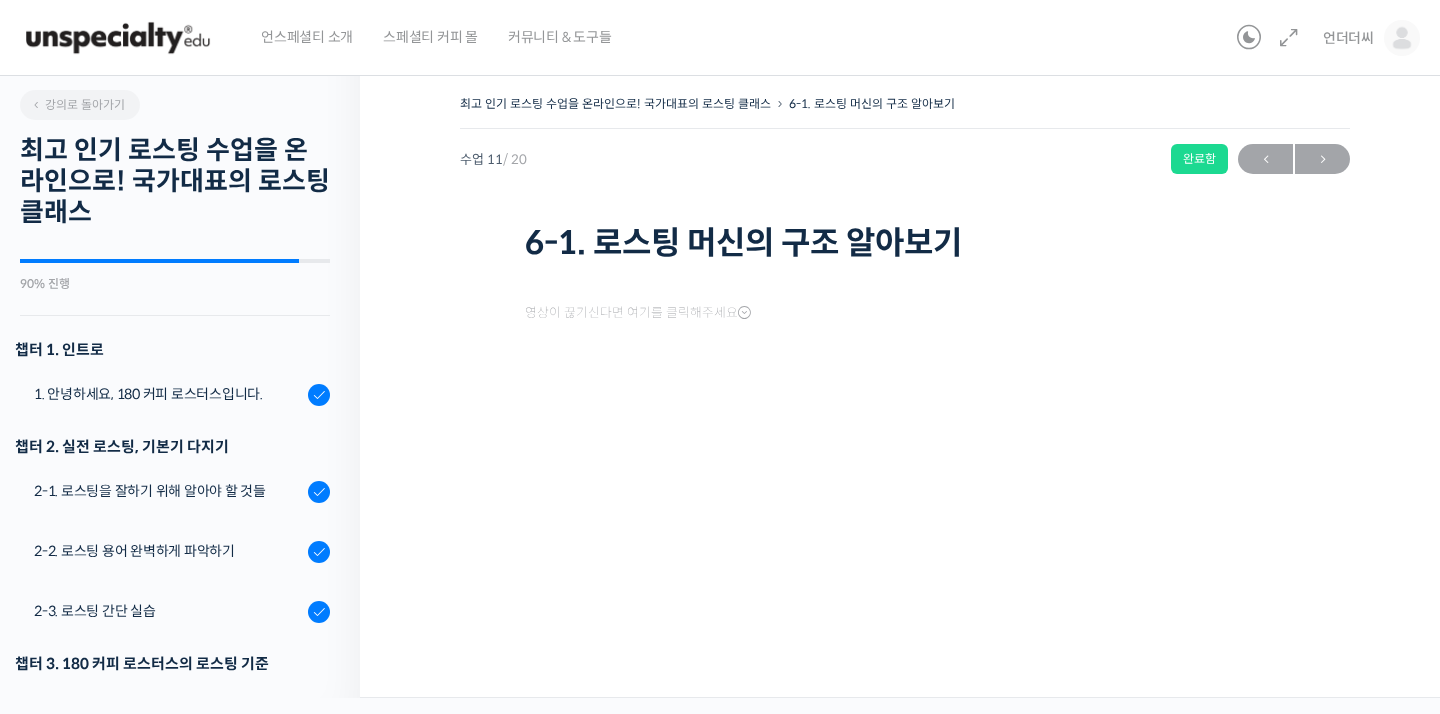 scroll, scrollTop: 0, scrollLeft: 0, axis: both 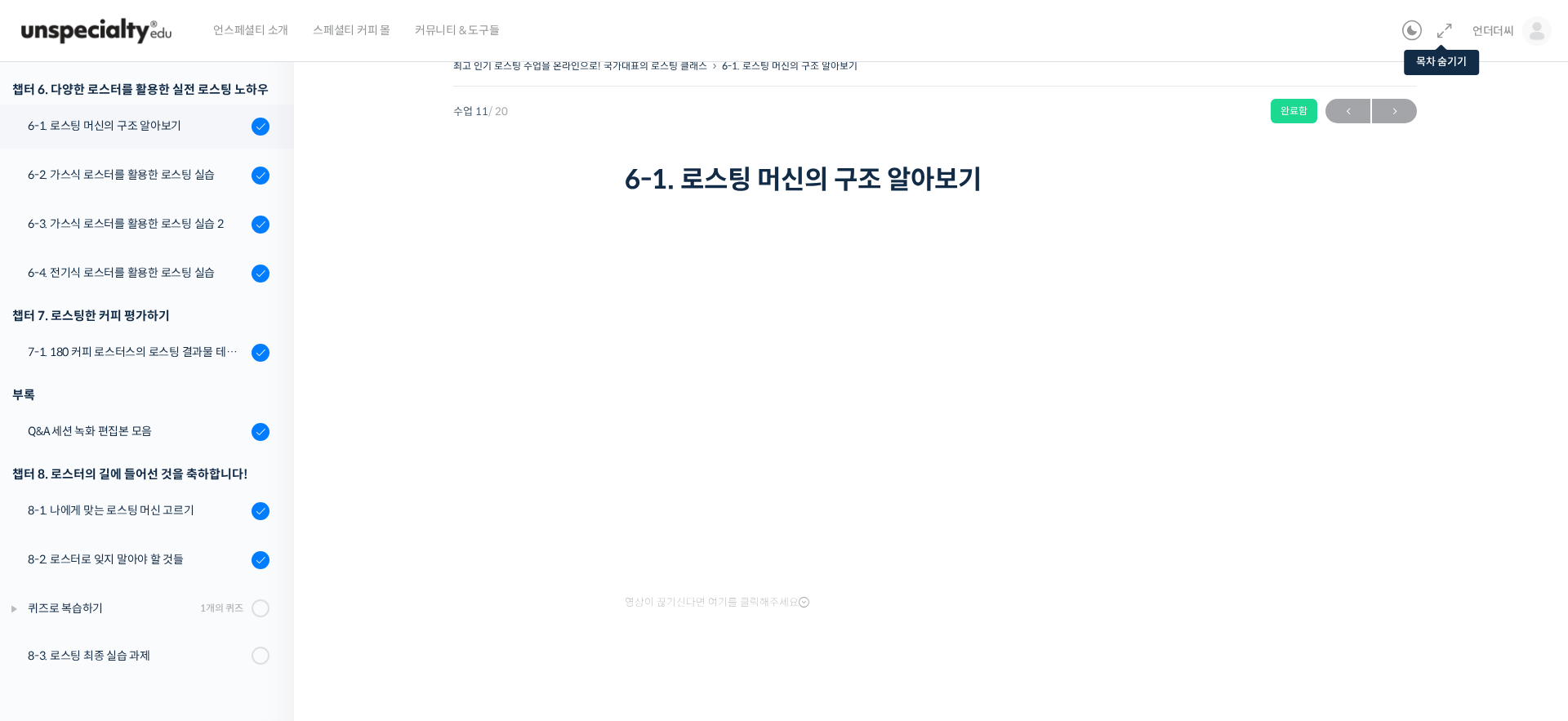 click at bounding box center (1445, 31) 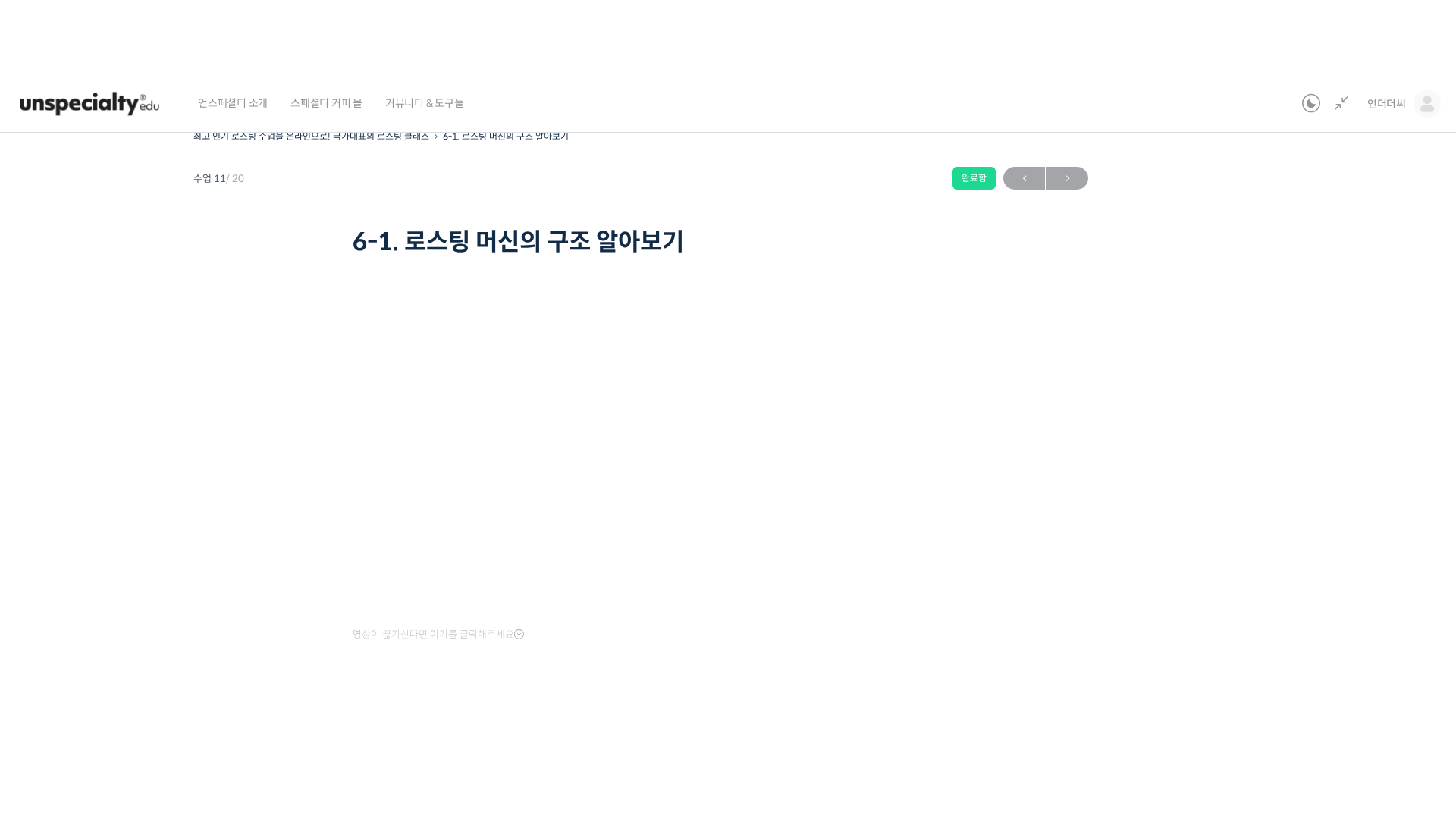 scroll, scrollTop: 0, scrollLeft: 0, axis: both 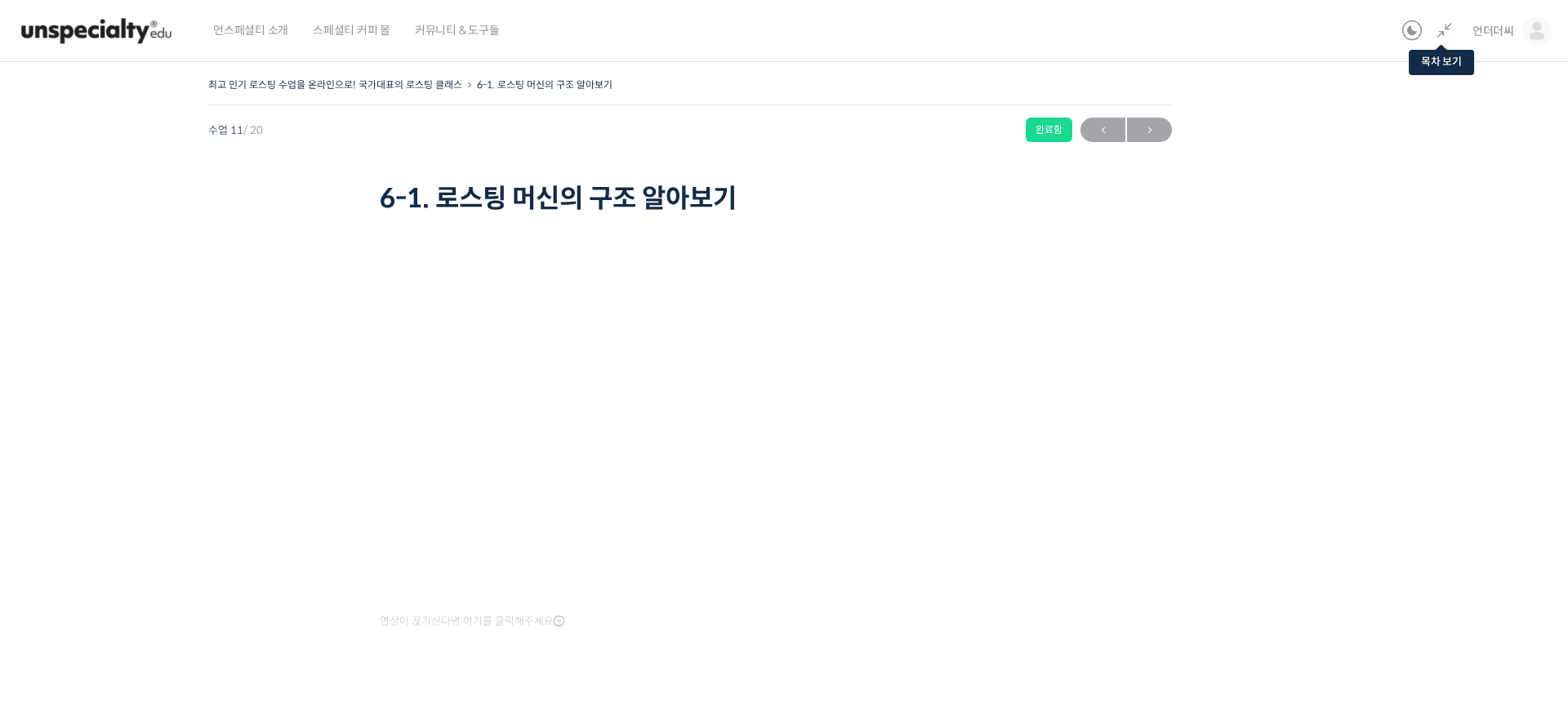 click at bounding box center [1445, 31] 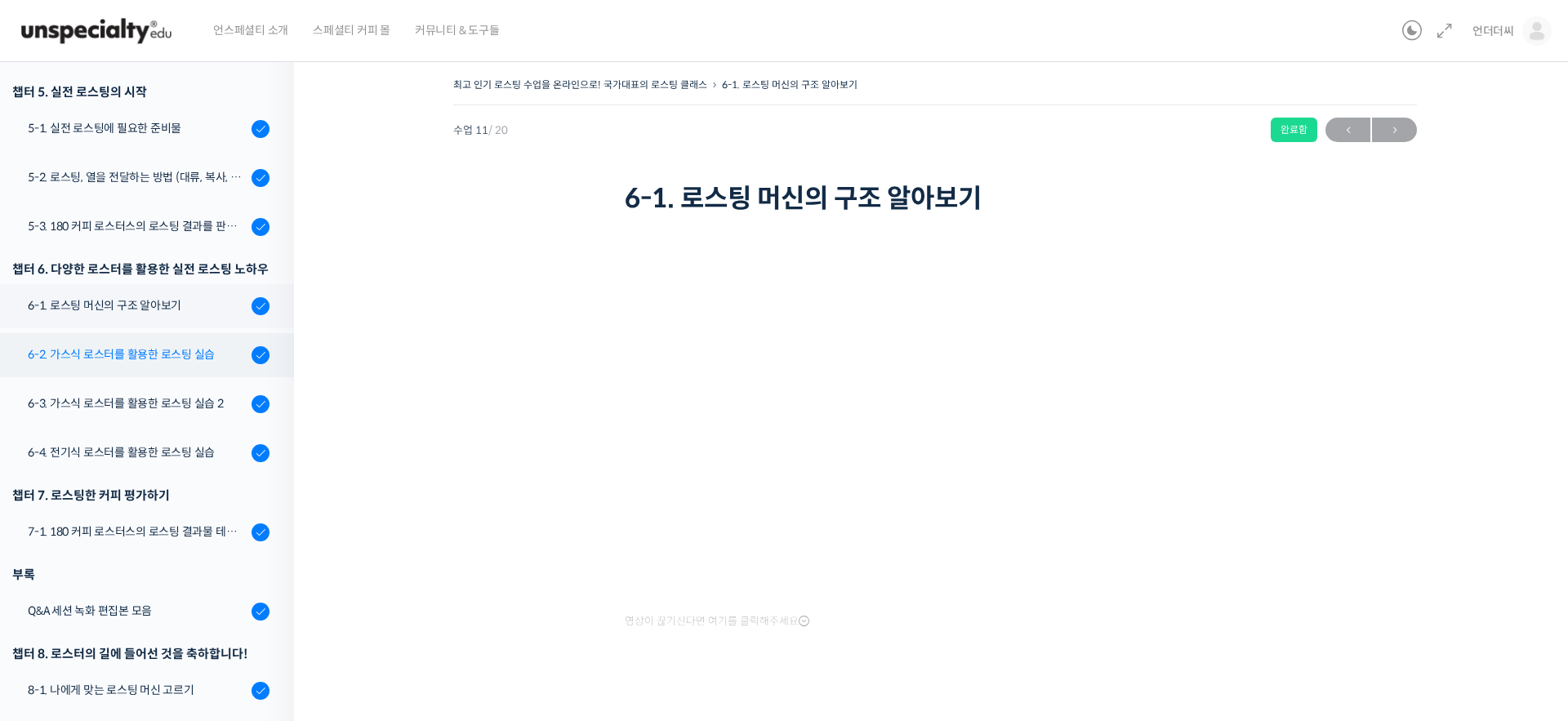 click on "6-2. 가스식 로스터를 활용한 로스팅 실습" at bounding box center (137, 354) 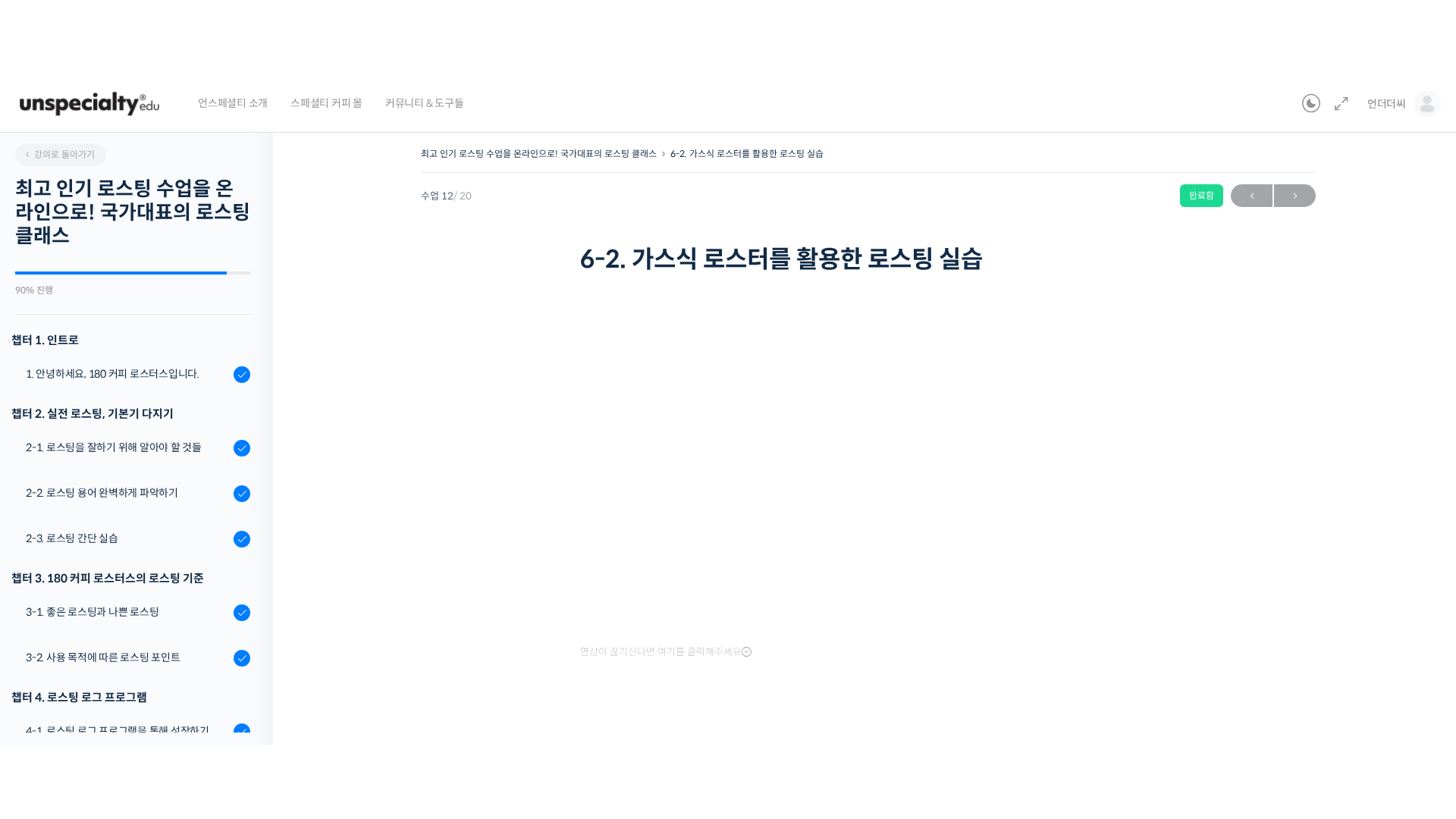 scroll, scrollTop: 0, scrollLeft: 0, axis: both 